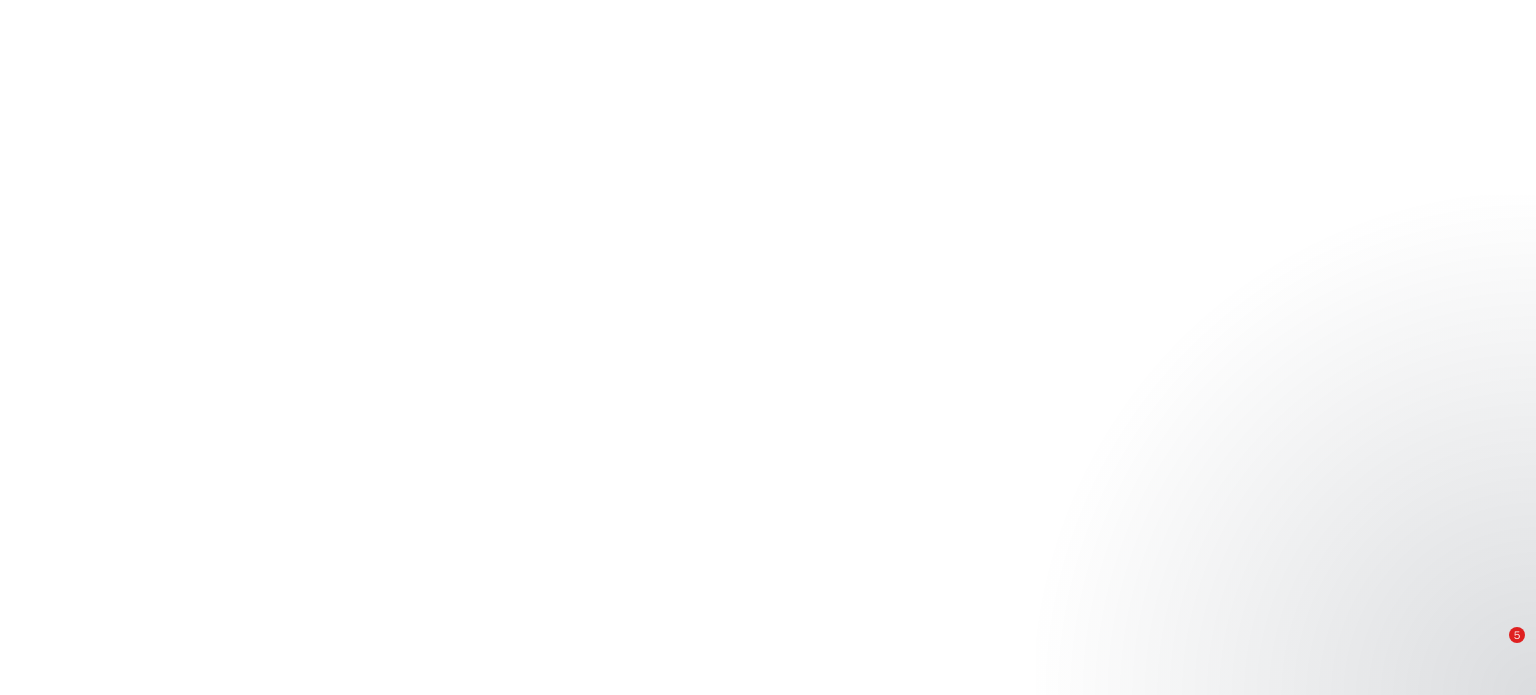 scroll, scrollTop: 0, scrollLeft: 0, axis: both 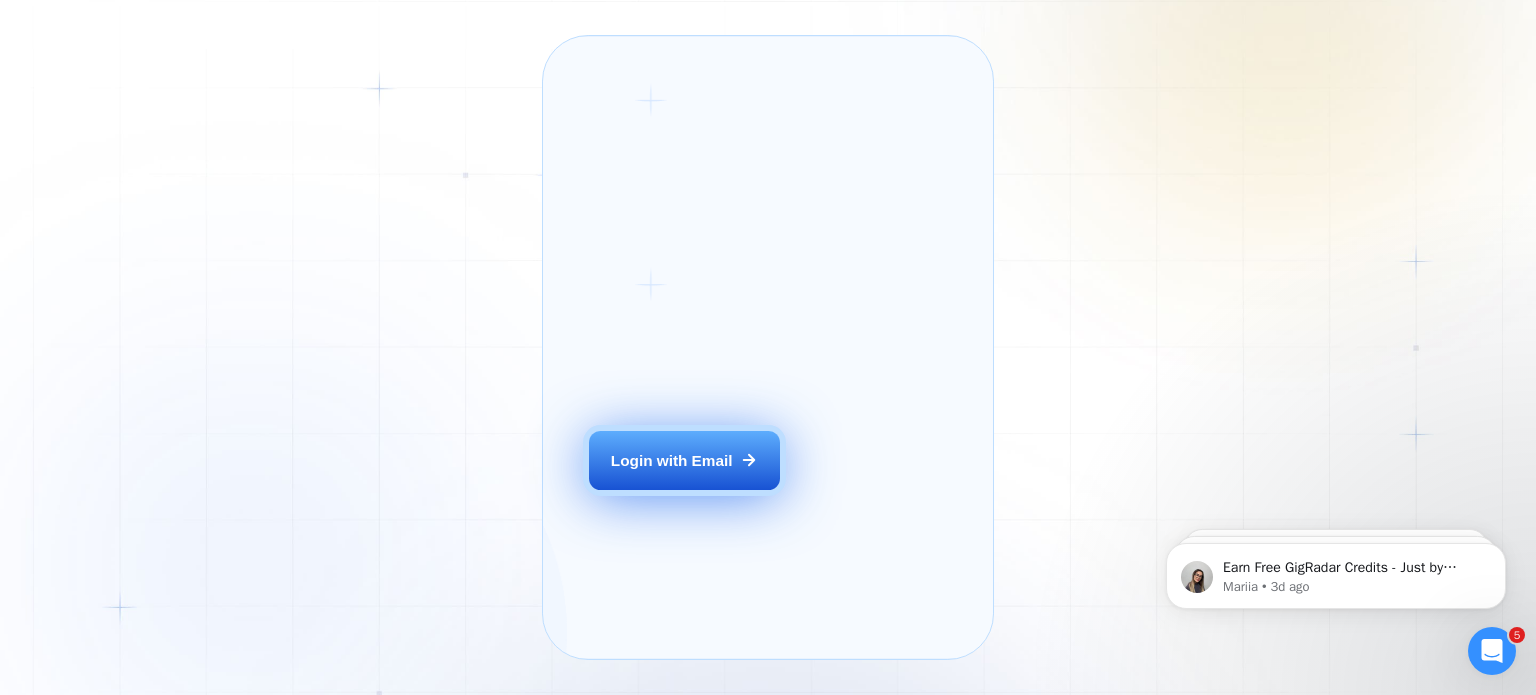 click on "Login with Email" at bounding box center [672, 460] 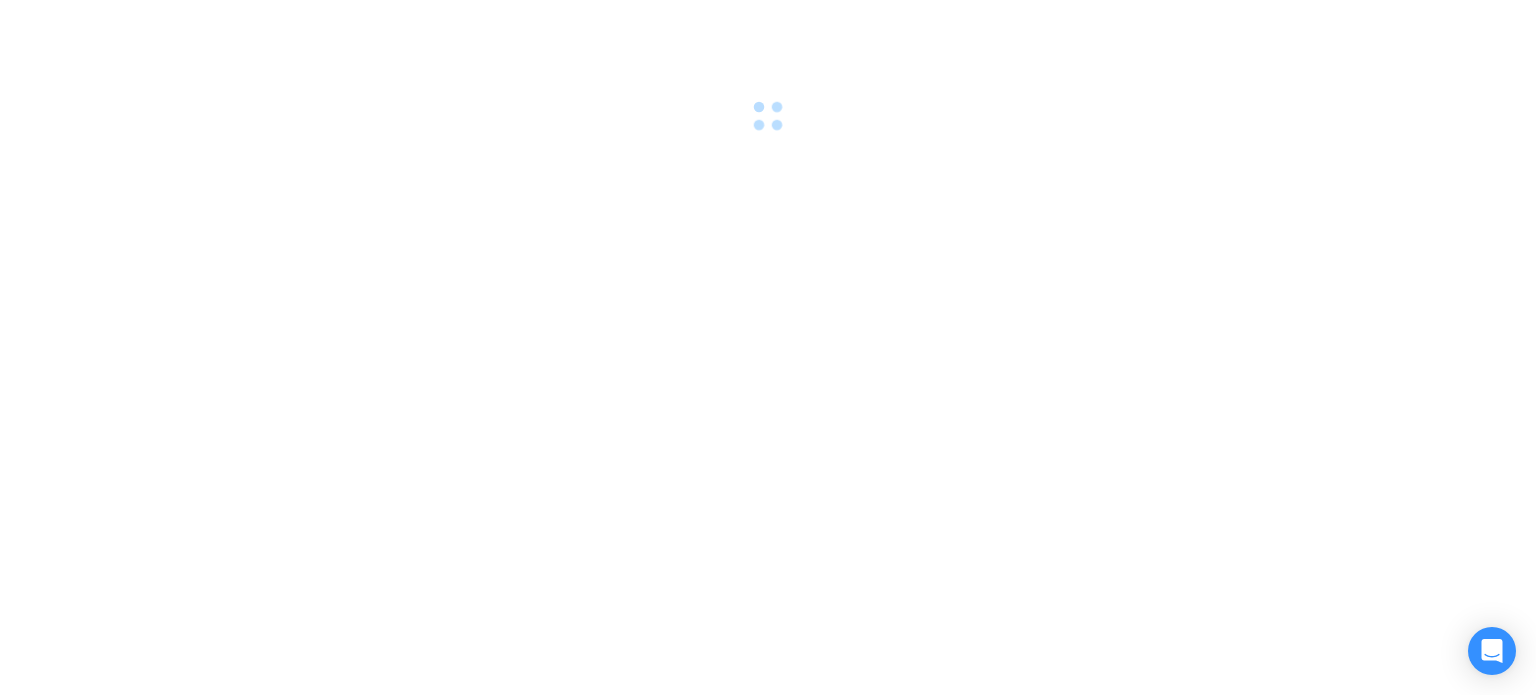 scroll, scrollTop: 0, scrollLeft: 0, axis: both 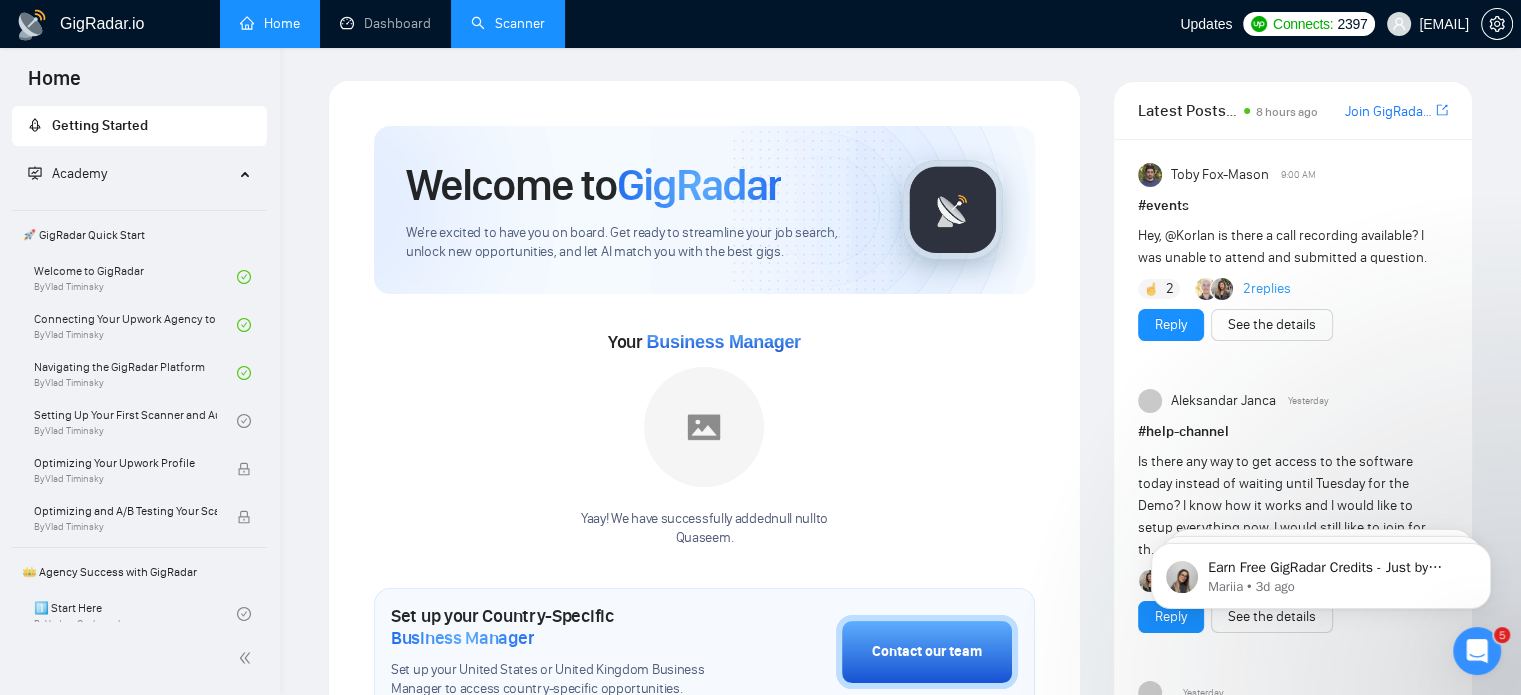 click on "Scanner" at bounding box center (508, 23) 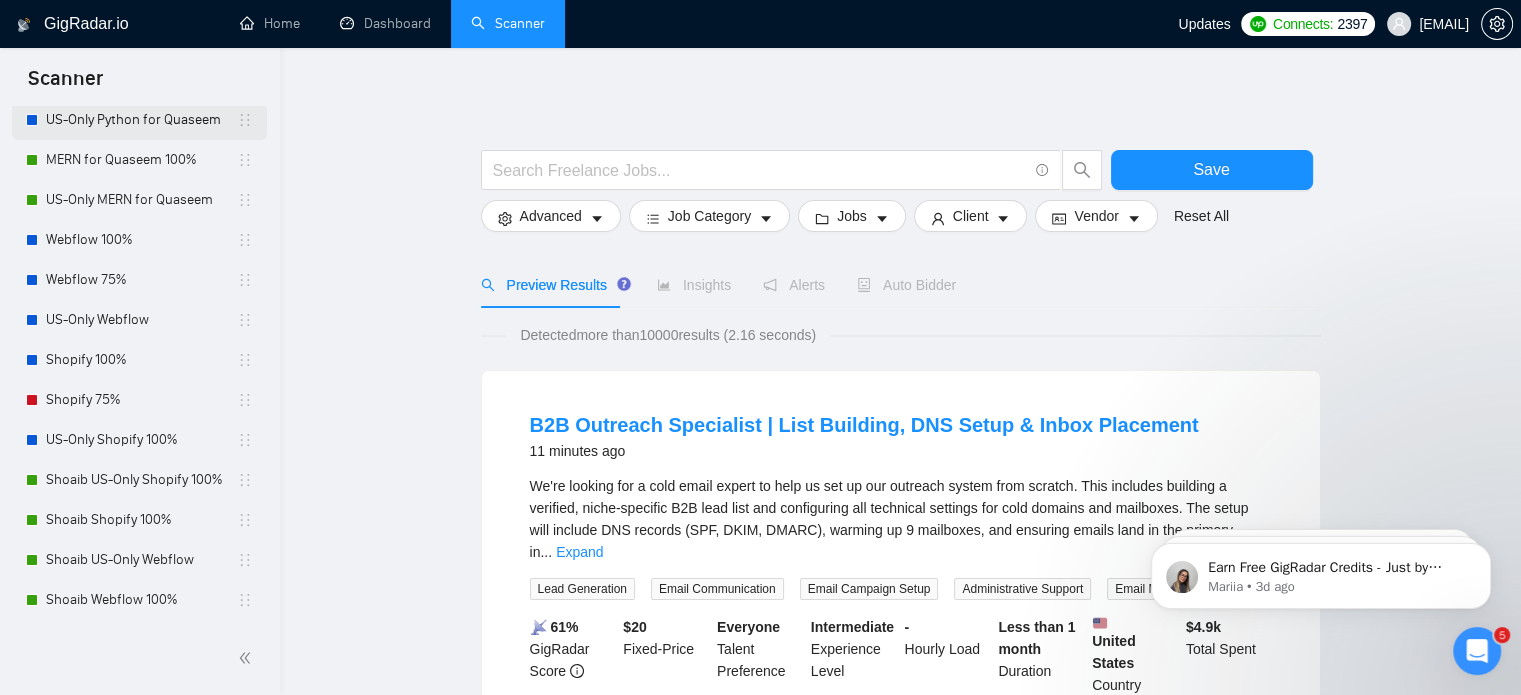 scroll, scrollTop: 300, scrollLeft: 0, axis: vertical 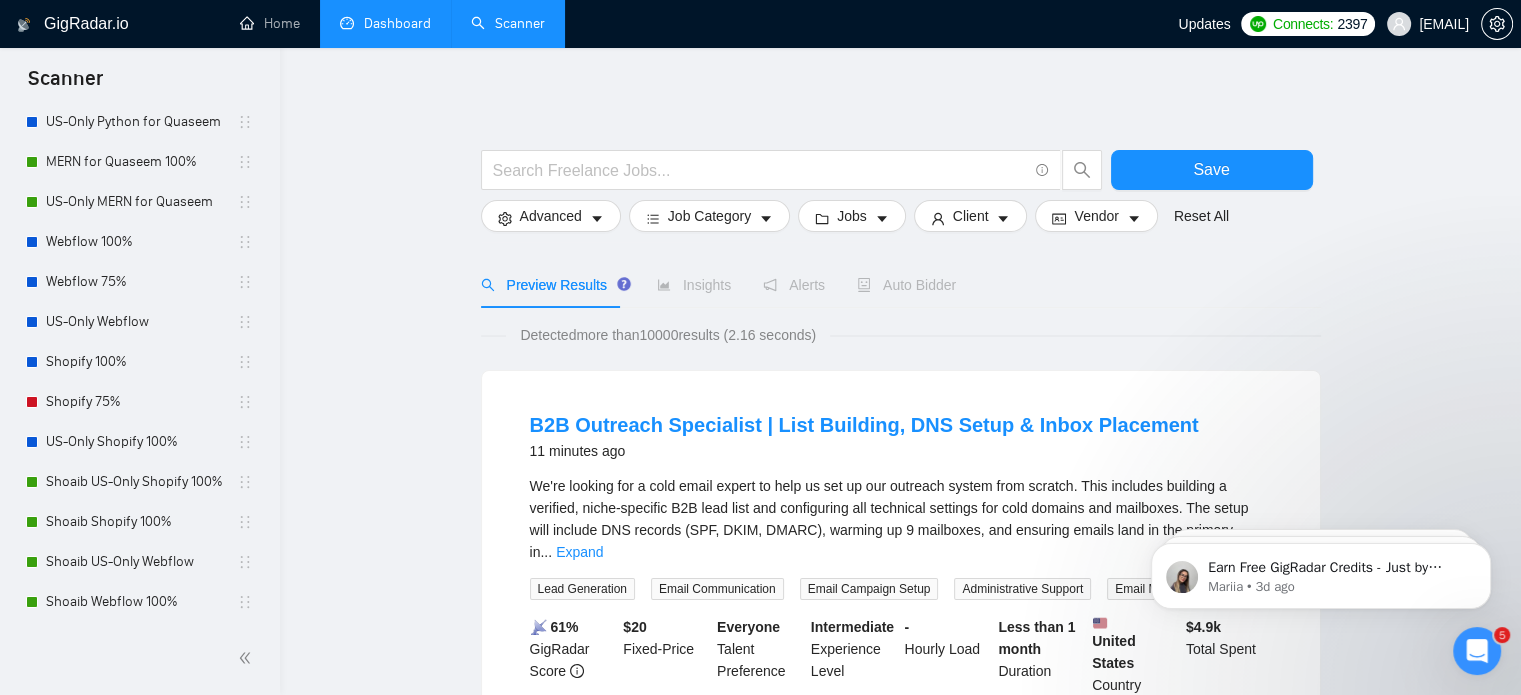 click on "Dashboard" at bounding box center [385, 23] 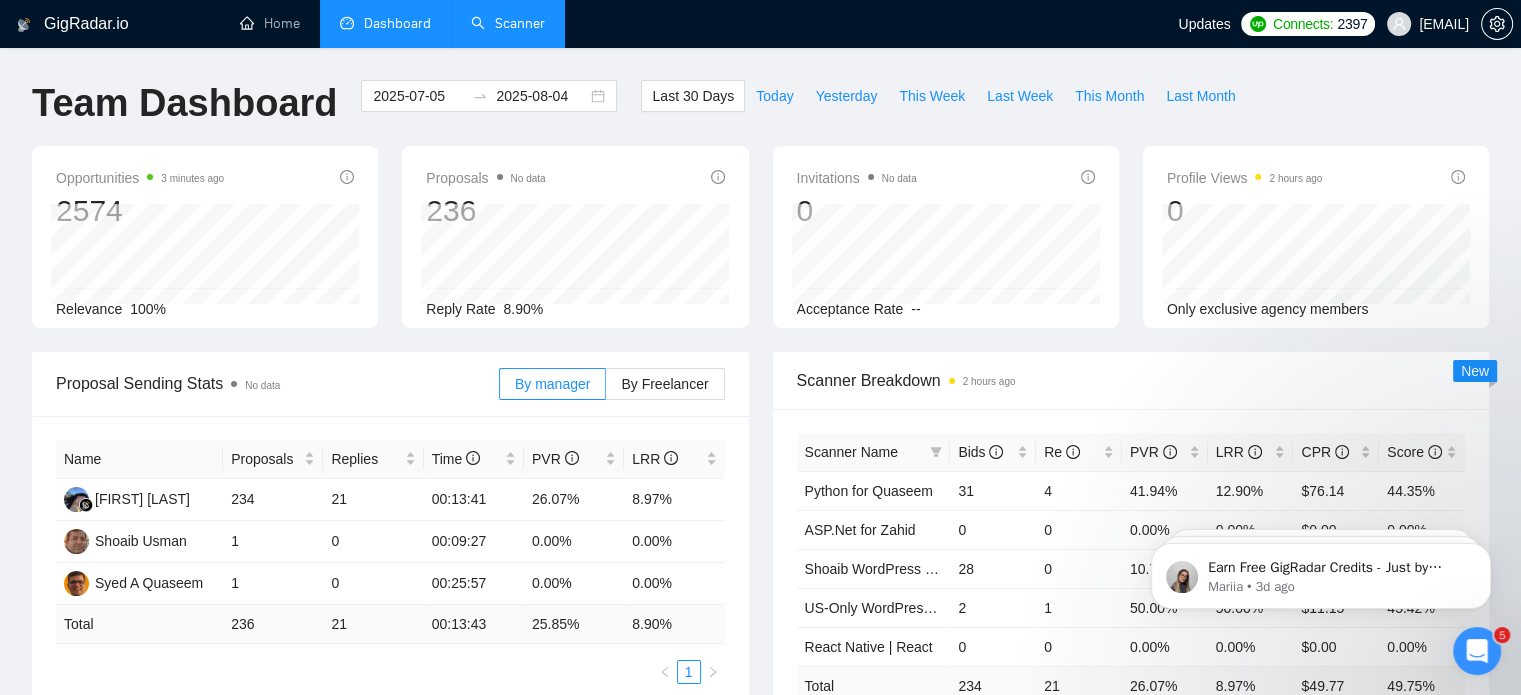 click at bounding box center [1477, 651] 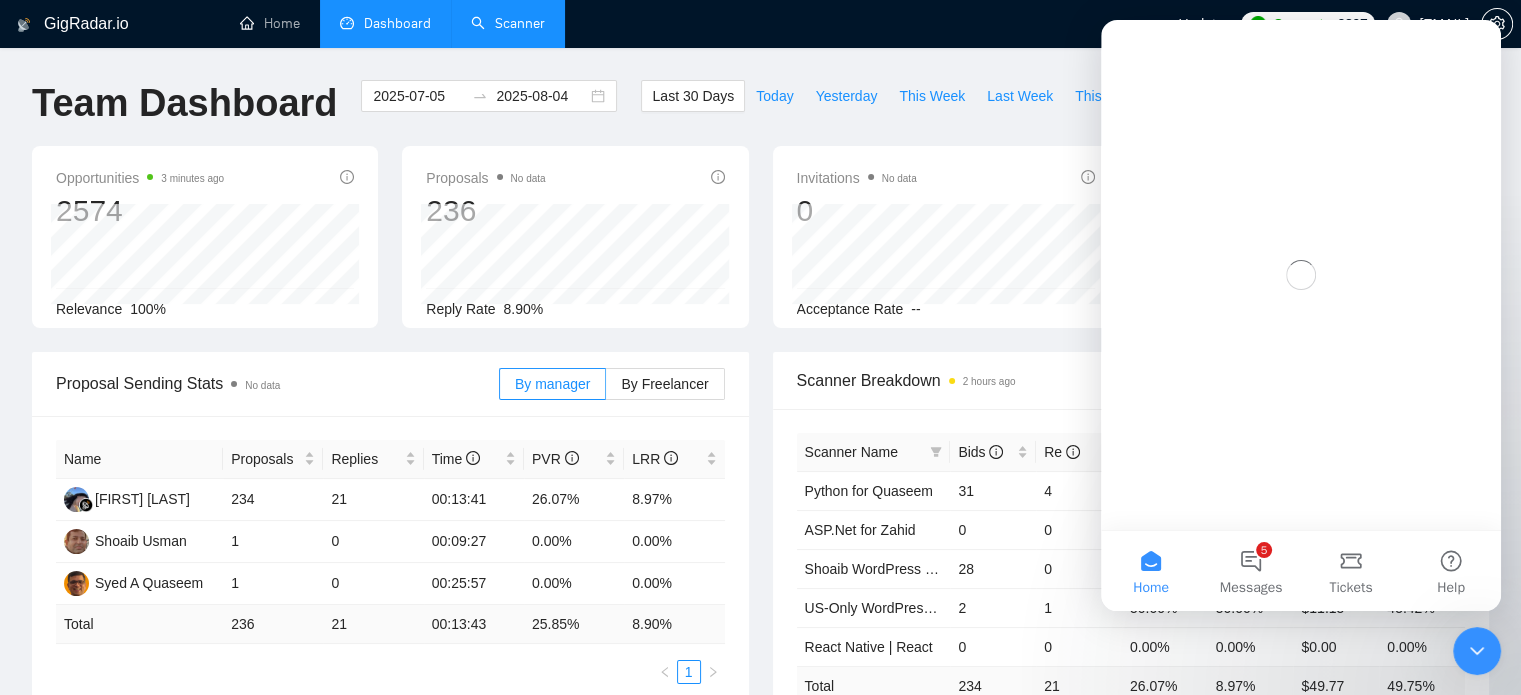 scroll, scrollTop: 0, scrollLeft: 0, axis: both 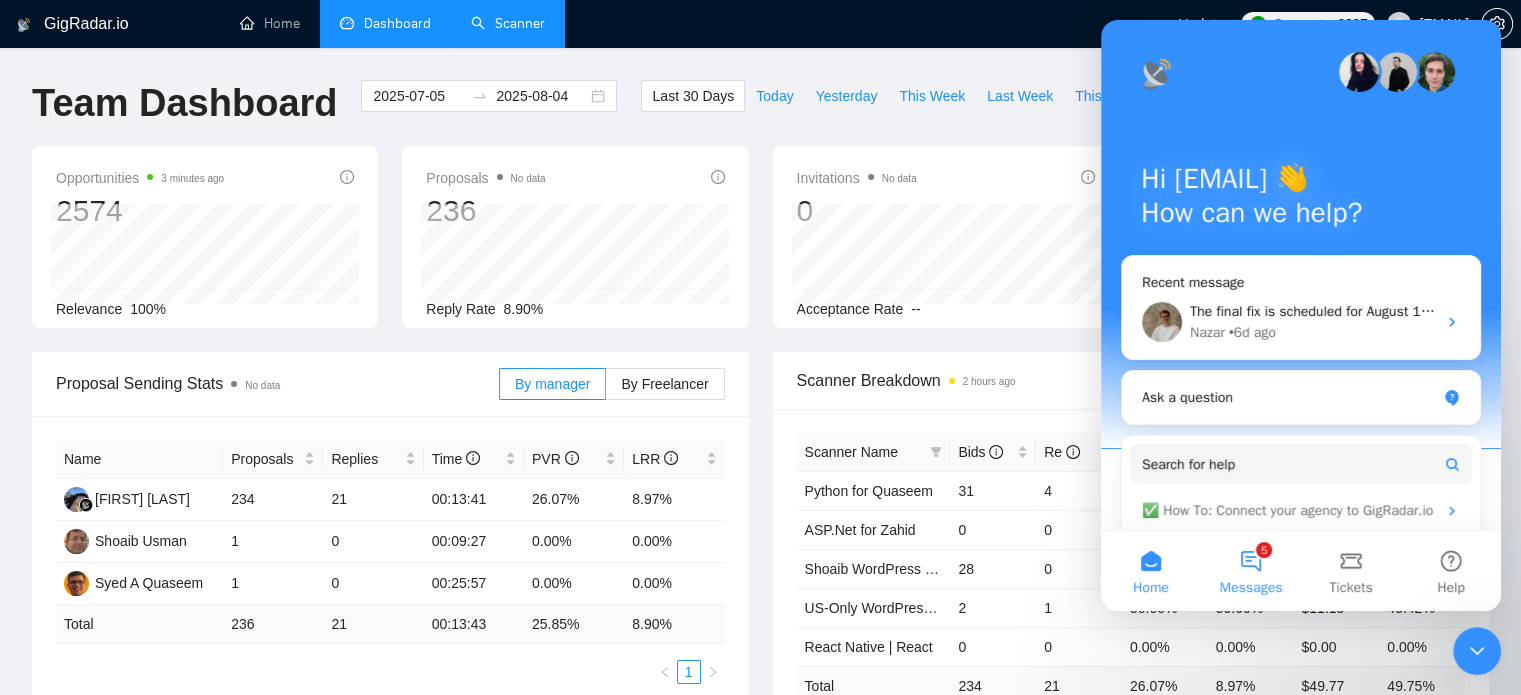 click on "5 Messages" at bounding box center (1251, 571) 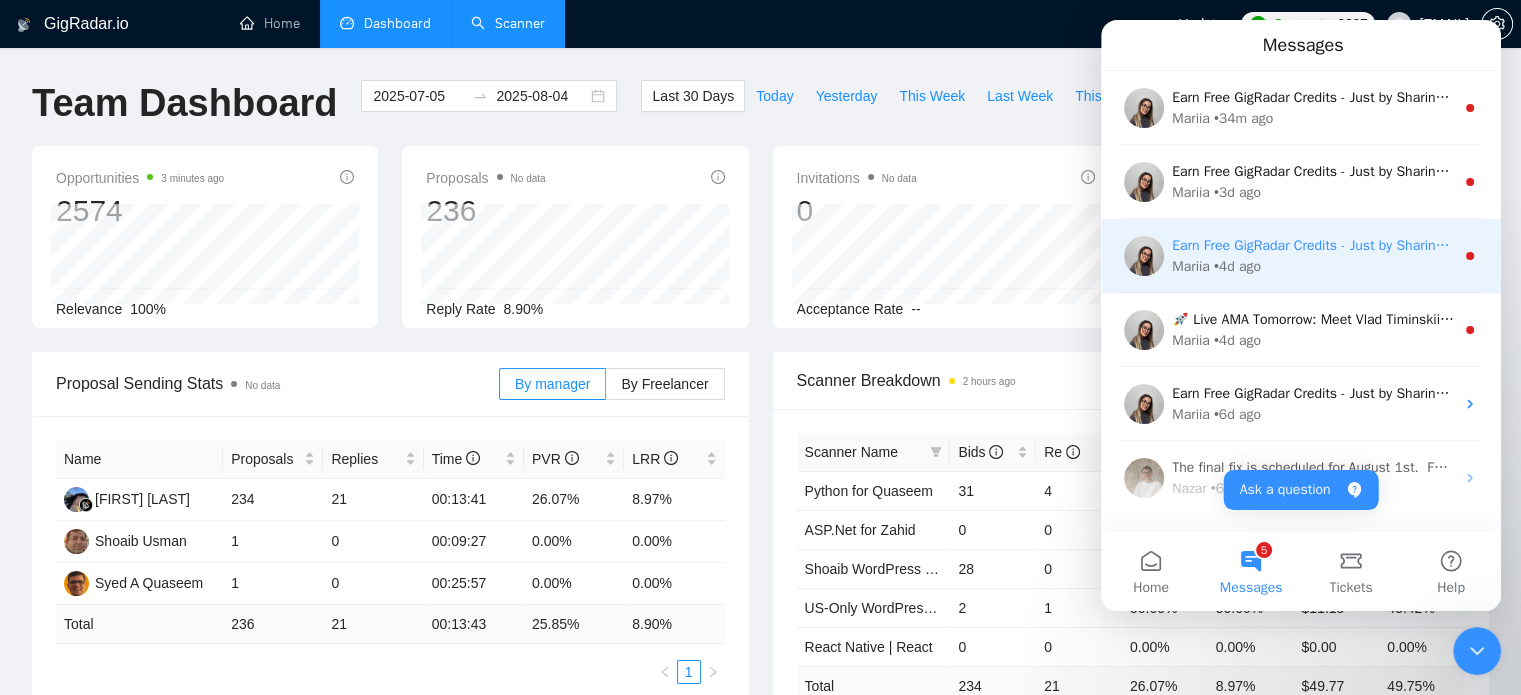 click on "Earn Free GigRadar Credits - Just by Sharing Your Story! 💬 Want more credits for sending proposals? It’s simple - share, inspire, and get rewarded! 🤫 Here’s how you can earn free credits: Introduce yourself in the #intros channel of the GigRadar Upwork Community and grab +20 credits for sending bids., Post your success story (closed projects, high LRR, etc.) in the #general channel and claim +50 credits for sending bids. Why? GigRadar is building a powerful network of freelancers and agencies. We want you to make valuable connections, showcase your wins, and inspire others while getting rewarded! 🚀 Not a member yet? Join our Slack community now 👉 Join Slack Community Claiming your credits is easy: Reply to this message with a screenshot of your post, and our Tech Support Team will instantly top up your credits! 💸" at bounding box center (3742, 245) 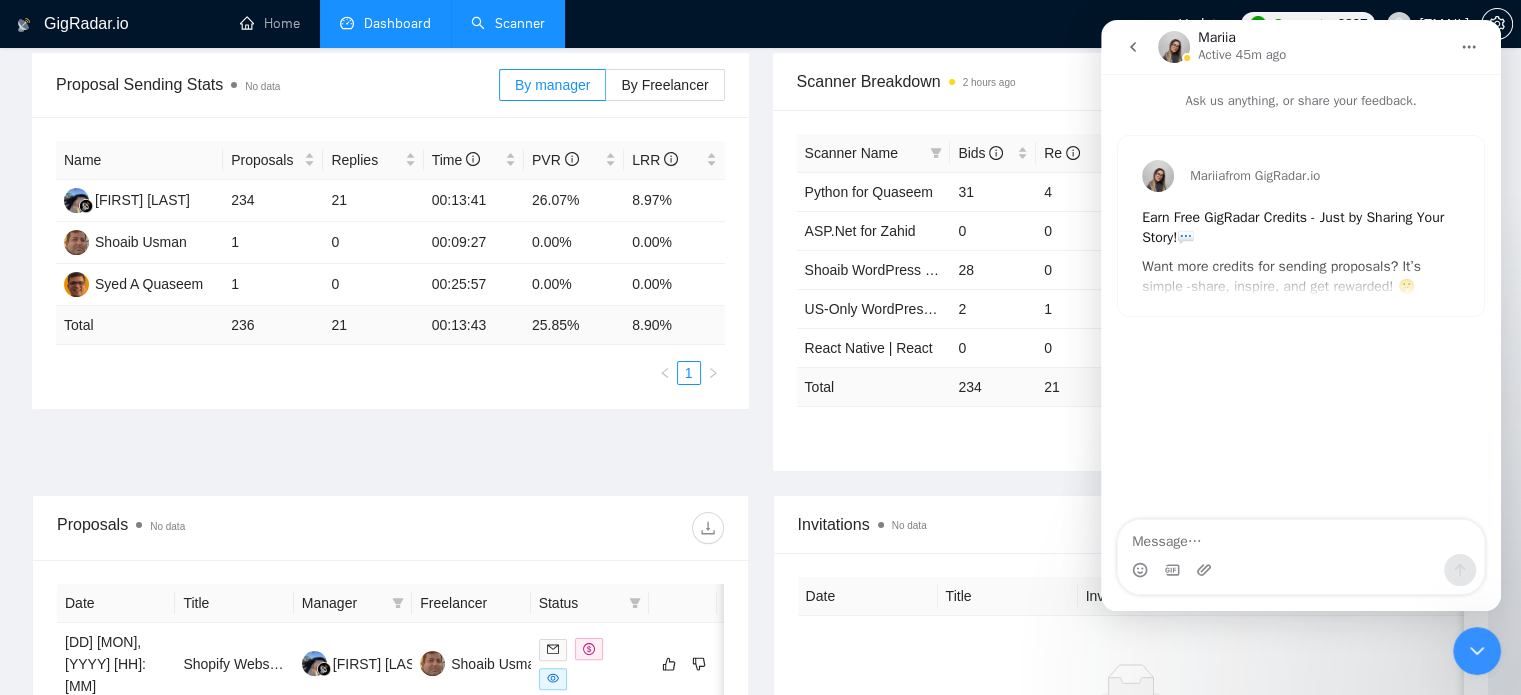 scroll, scrollTop: 300, scrollLeft: 0, axis: vertical 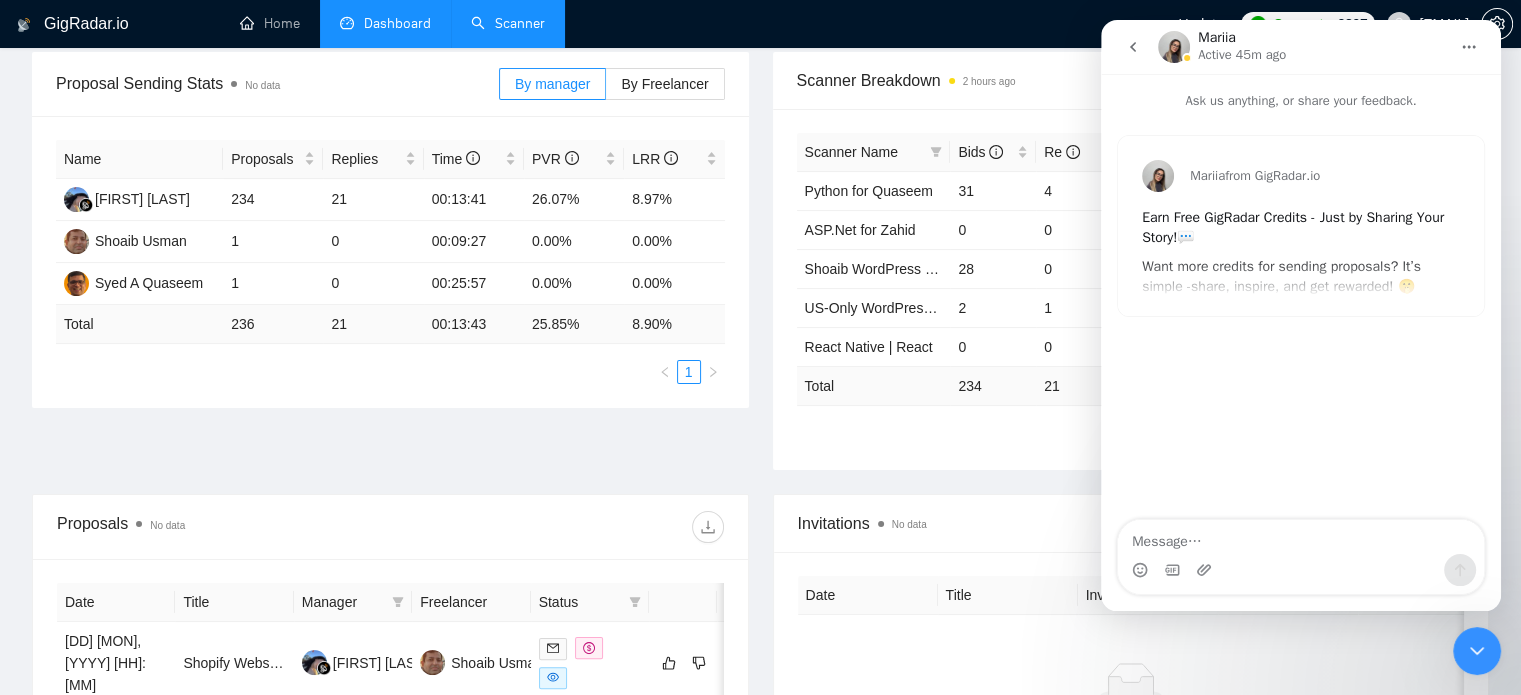 click 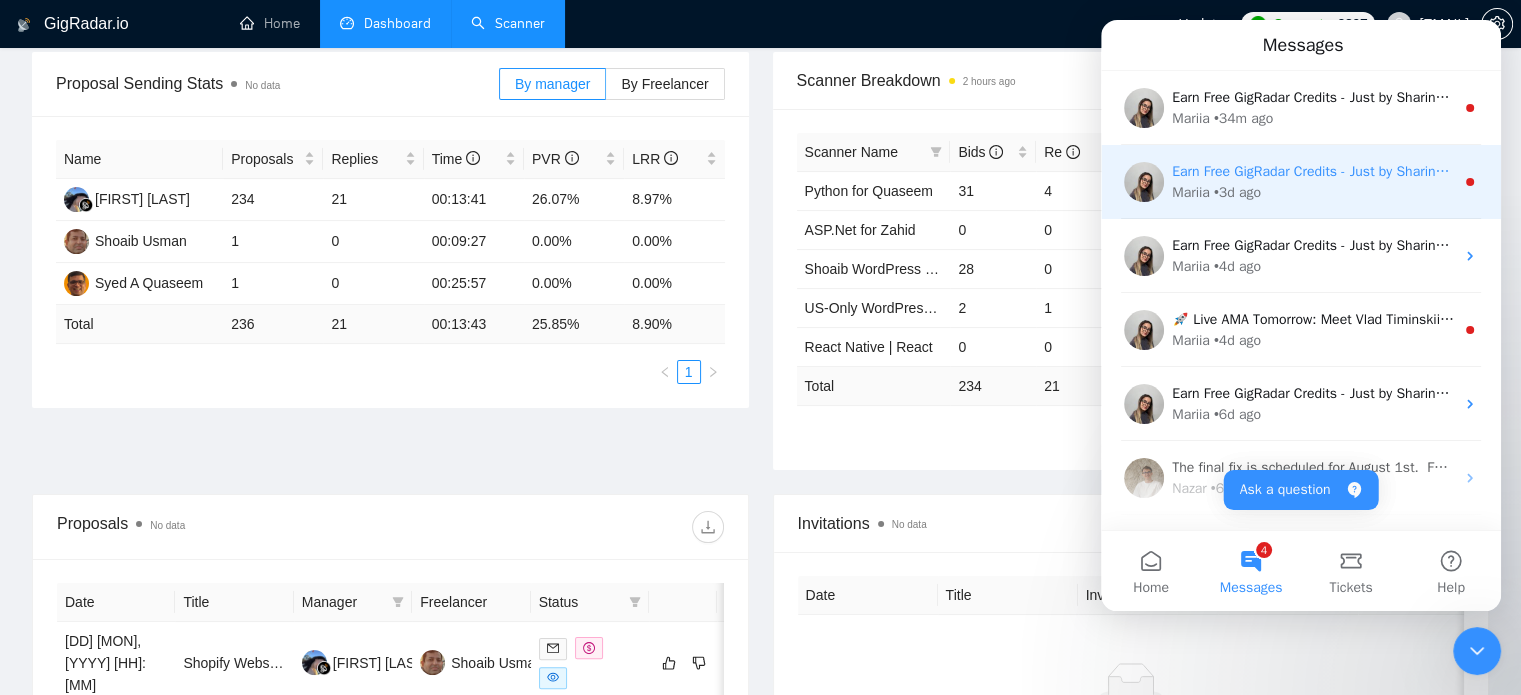 click on "Earn Free GigRadar Credits - Just by Sharing Your Story! 💬 Want more credits for sending proposals? It’s simple - share, inspire, and get rewarded! 🤫 Here’s how you can earn free credits: Introduce yourself in the #intros channel of the GigRadar Upwork Community and grab +20 credits for sending bids., Post your success story (closed projects, high LRR, etc.) in the #general channel and claim +50 credits for sending bids. Why? GigRadar is building a powerful network of freelancers and agencies. We want you to make valuable connections, showcase your wins, and inspire others while getting rewarded! 🚀 Not a member yet? Join our Slack community now 👉 Join Slack Community Claiming your credits is easy: Reply to this message with a screenshot of your post, and our Tech Support Team will instantly top up your credits! 💸" at bounding box center (3742, 171) 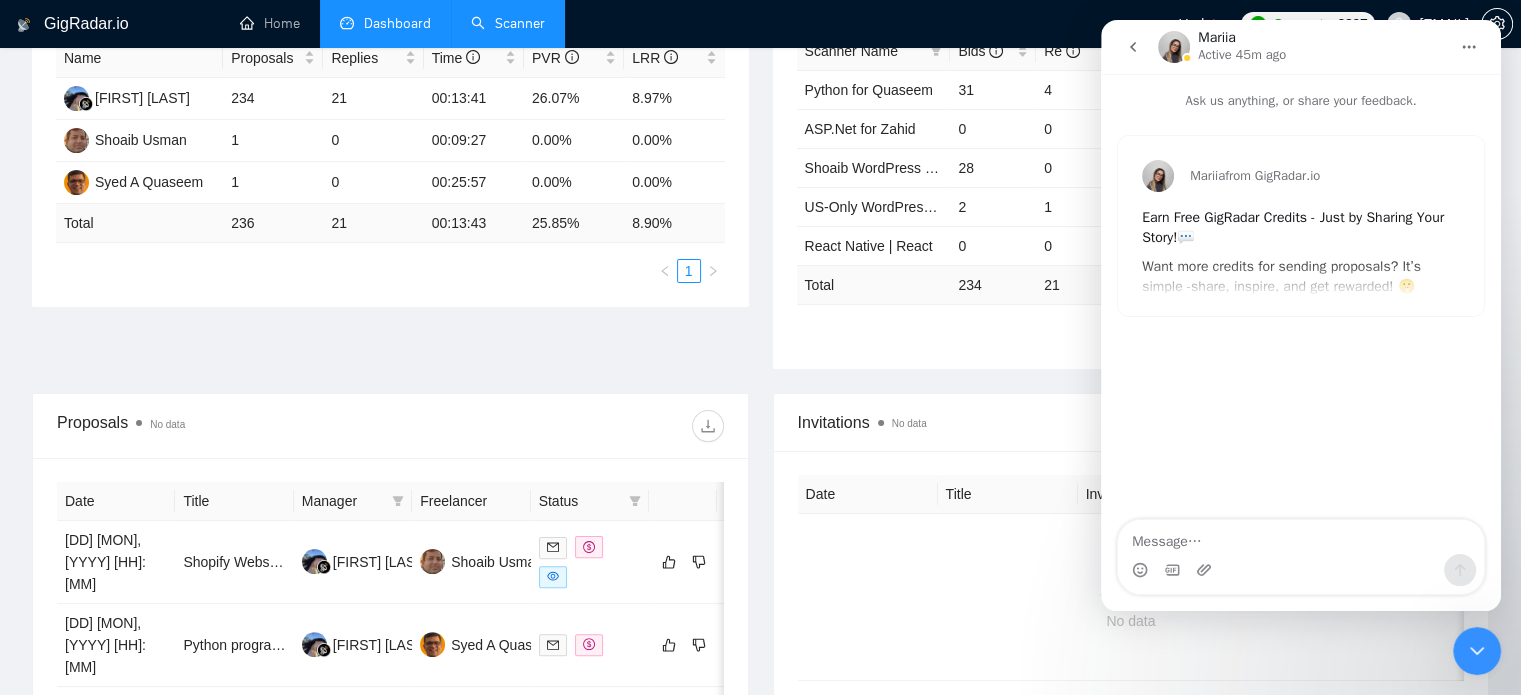 scroll, scrollTop: 400, scrollLeft: 0, axis: vertical 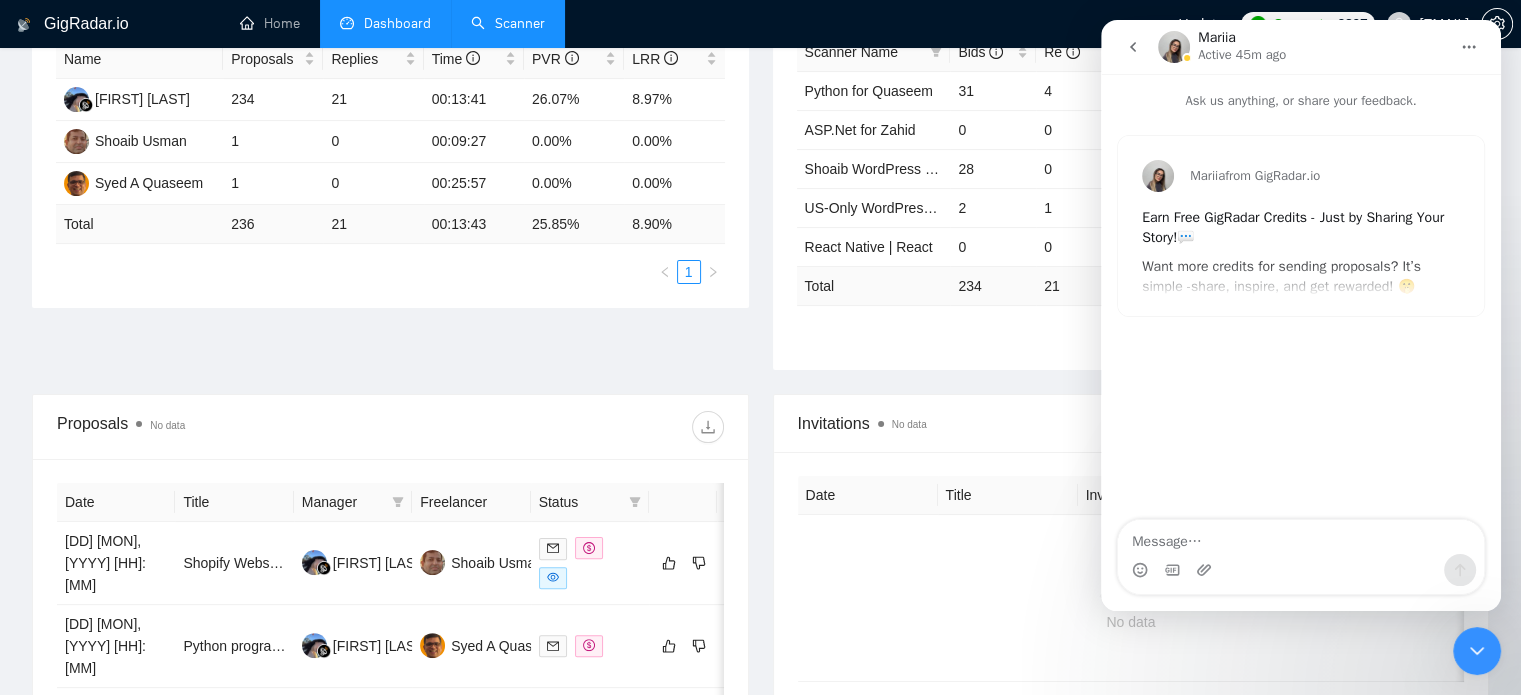 click 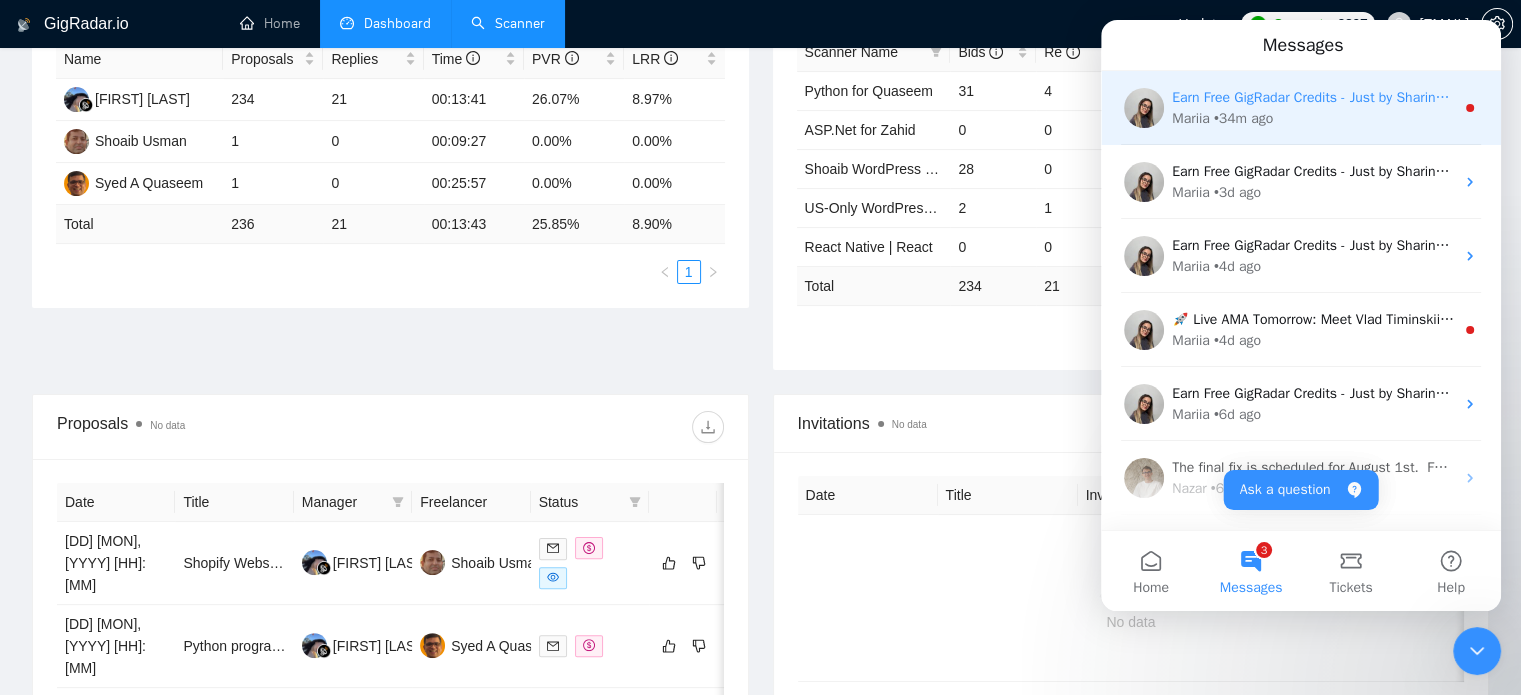 click on "Earn Free GigRadar Credits - Just by Sharing Your Story! 💬 Want more credits for sending proposals? It’s simple - share, inspire, and get rewarded! 🤫 Here’s how you can earn free credits: Introduce yourself in the #intros channel of the GigRadar Upwork Community and grab +20 credits for sending bids., Post your success story (closed projects, high LRR, etc.) in the #general channel and claim +50 credits for sending bids. Why? GigRadar is building a powerful network of freelancers and agencies. We want you to make valuable connections, showcase your wins, and inspire others while getting rewarded! 🚀 Not a member yet? Join our Slack community now 👉 Join Slack Community Claiming your credits is easy: Reply to this message with a screenshot of your post, and our Tech Support Team will instantly top up your credits! 💸" at bounding box center [3742, 97] 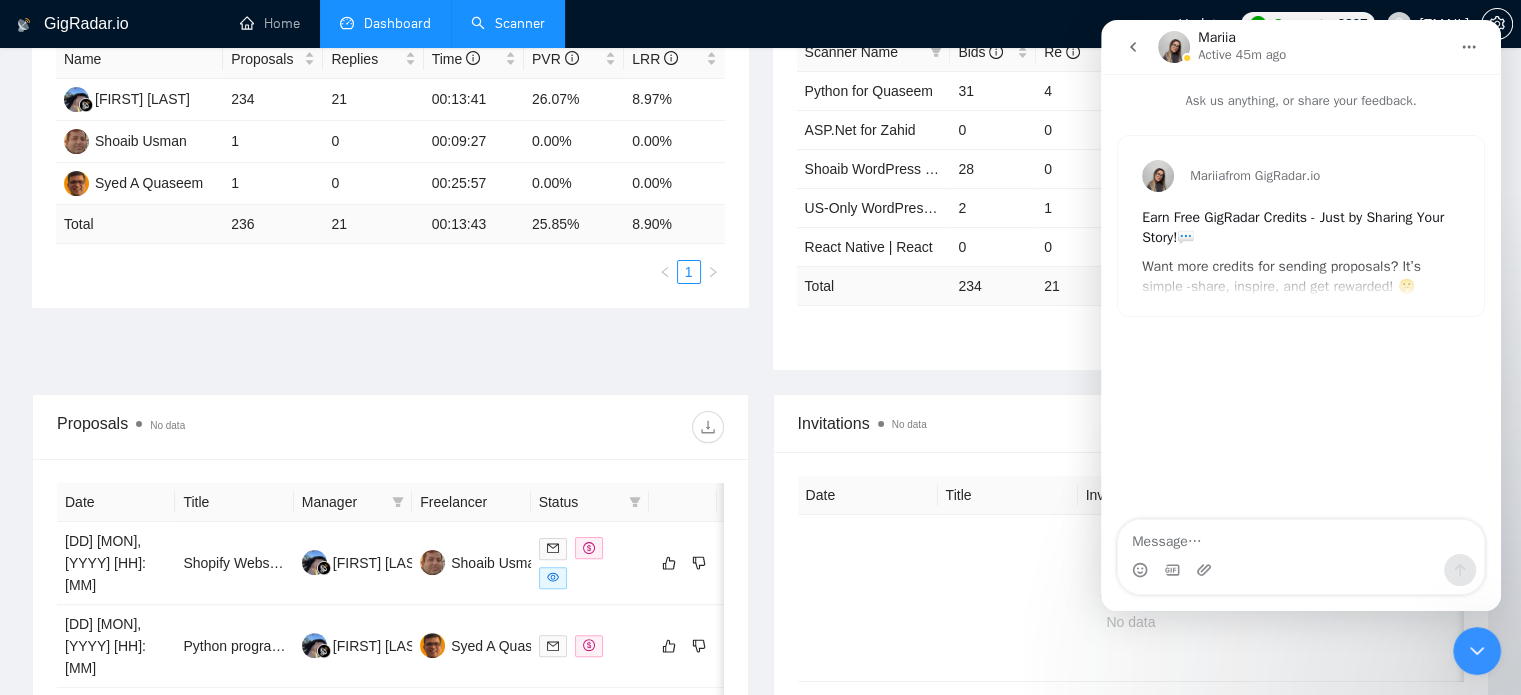 click 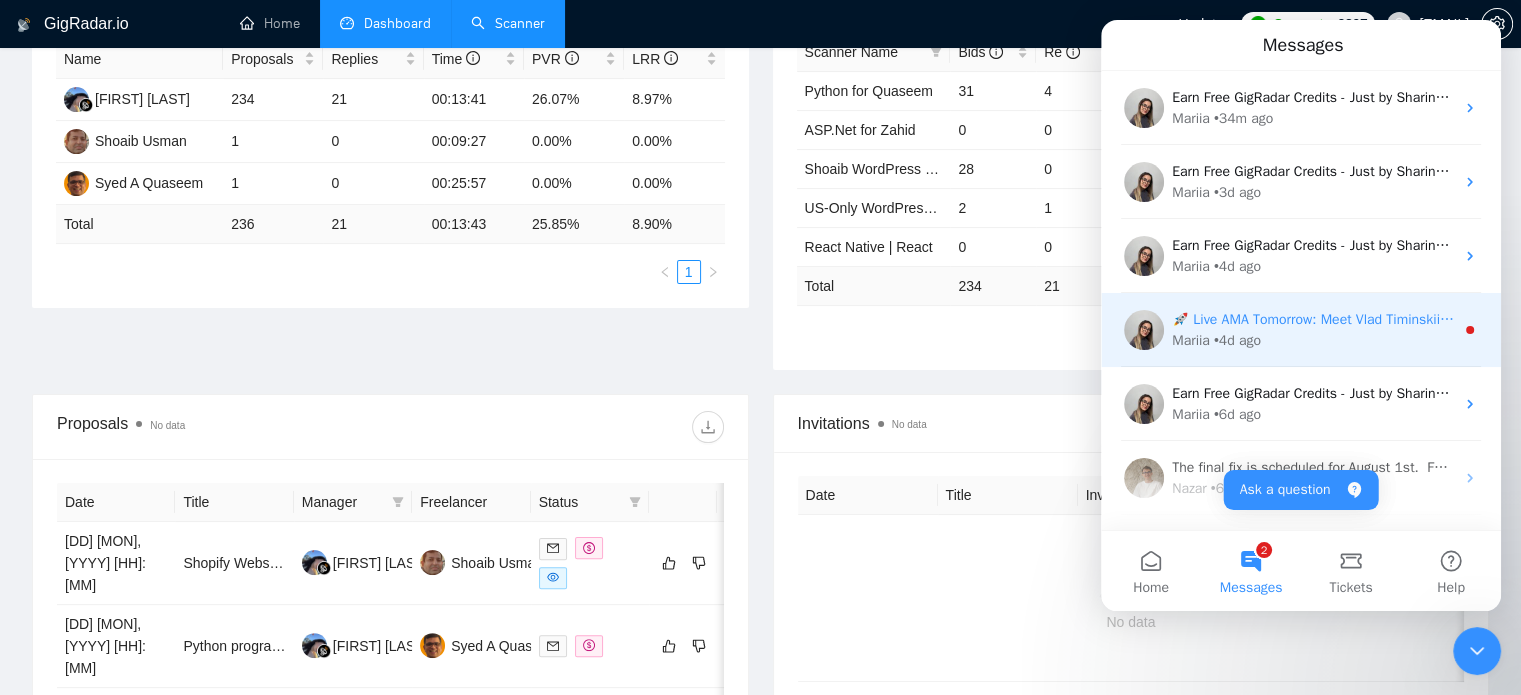 click on "🚀 Live AMA Tomorrow: Meet Vlad Timinskii — Your Upwork Growth Coach, our resident sales powerhouse at GigRadar Academy.   In just 18 months he helped drive $800 K+ in Upwork revenue and now teaches the exact methods behind:  • Precise deal-closing frameworks  • Rapid agency scaling playbooks  Vlad will be LIVE to answer all your sales questions! 👉Have a question? Drop it in the form below and we’ll tackle it together during the session. ✅ Form for questions - click here!See you there!  🗓️ When: JULY 31 - 7 PM Kyiv | 12 AM Bali | 12 PM EST 📍 Where: Click here to access the Zoom link, or add the event to your calendar here" at bounding box center [1313, 319] 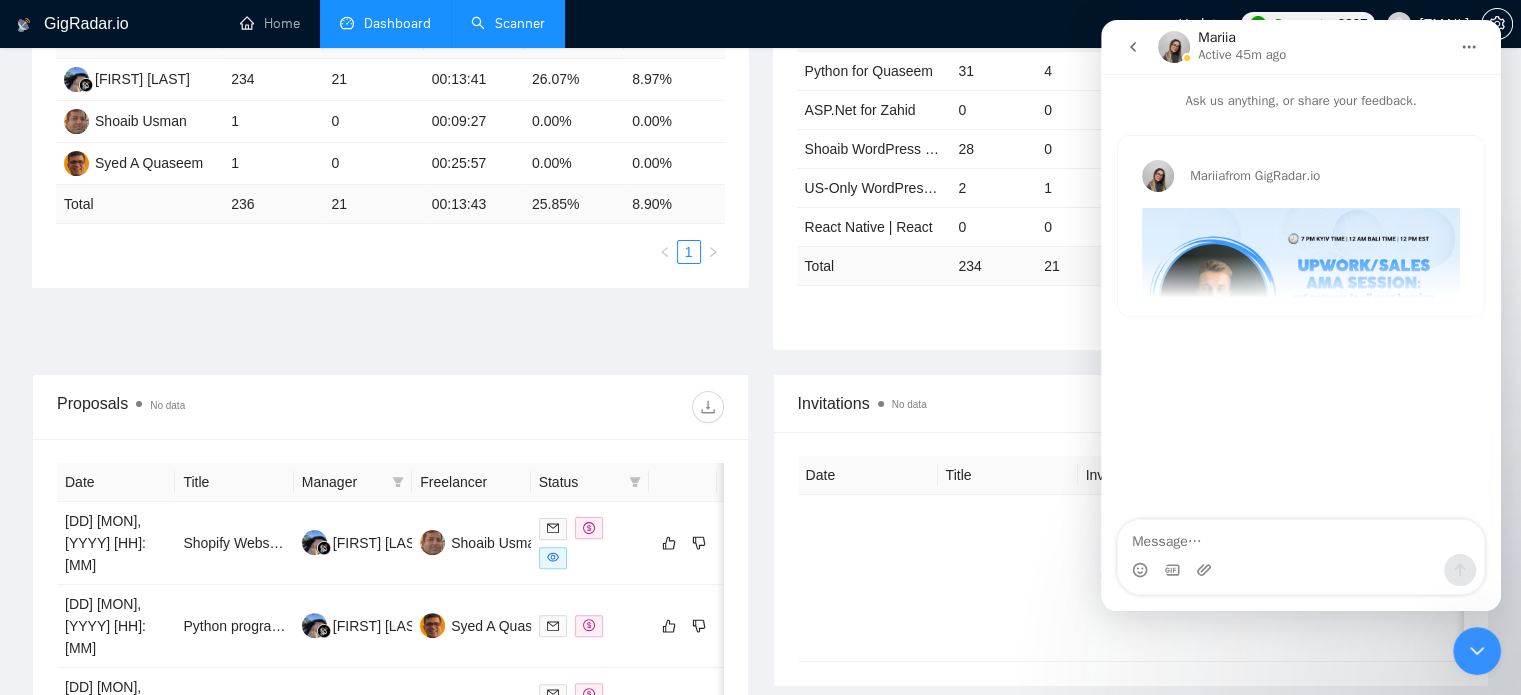 scroll, scrollTop: 400, scrollLeft: 0, axis: vertical 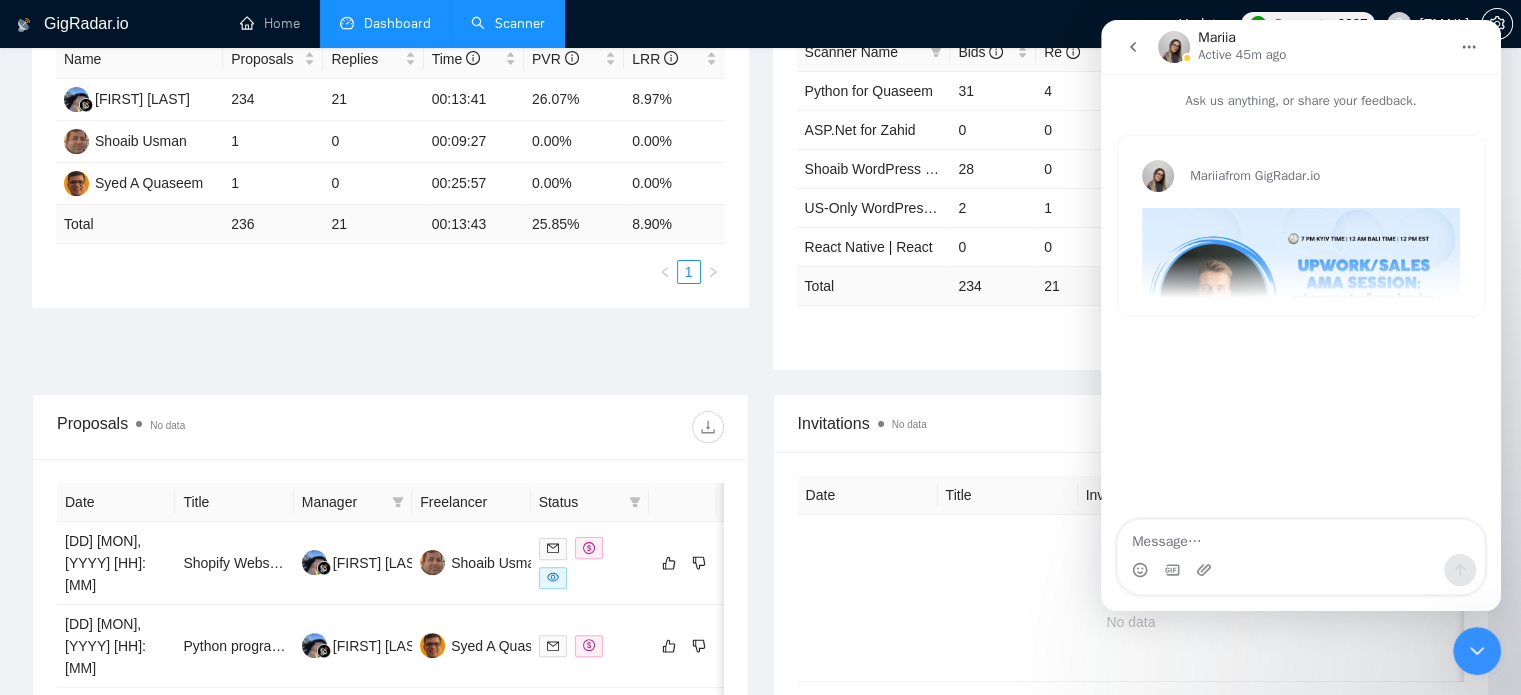 click on "[NAME]  from GigRadar.io 🚀  Live AMA Tomorrow: Meet Vlad Timinskii — Your Upwork Growth Coach,  our resident sales powerhouse at  GigRadar Academy .  In just 18 months he helped drive  $800 K+  in Upwork revenue and now teaches the exact methods behind:  •  Precise deal-closing frameworks  •  Rapid agency scaling playbooks Vlad will be  LIVE to answer  all your sales questions! 👉Have a question?  Drop it in the form below and we’ll tackle it together during the session. ✅  Form for questions  -  click here !See you there!  🗓️ When:   JULY 31  -  7 PM Kyiv | 12 AM Bali | 12 PM EST 📍  Where:   Click here to access the   Zoom link, or  add the event to your calendar here" at bounding box center [1301, 226] 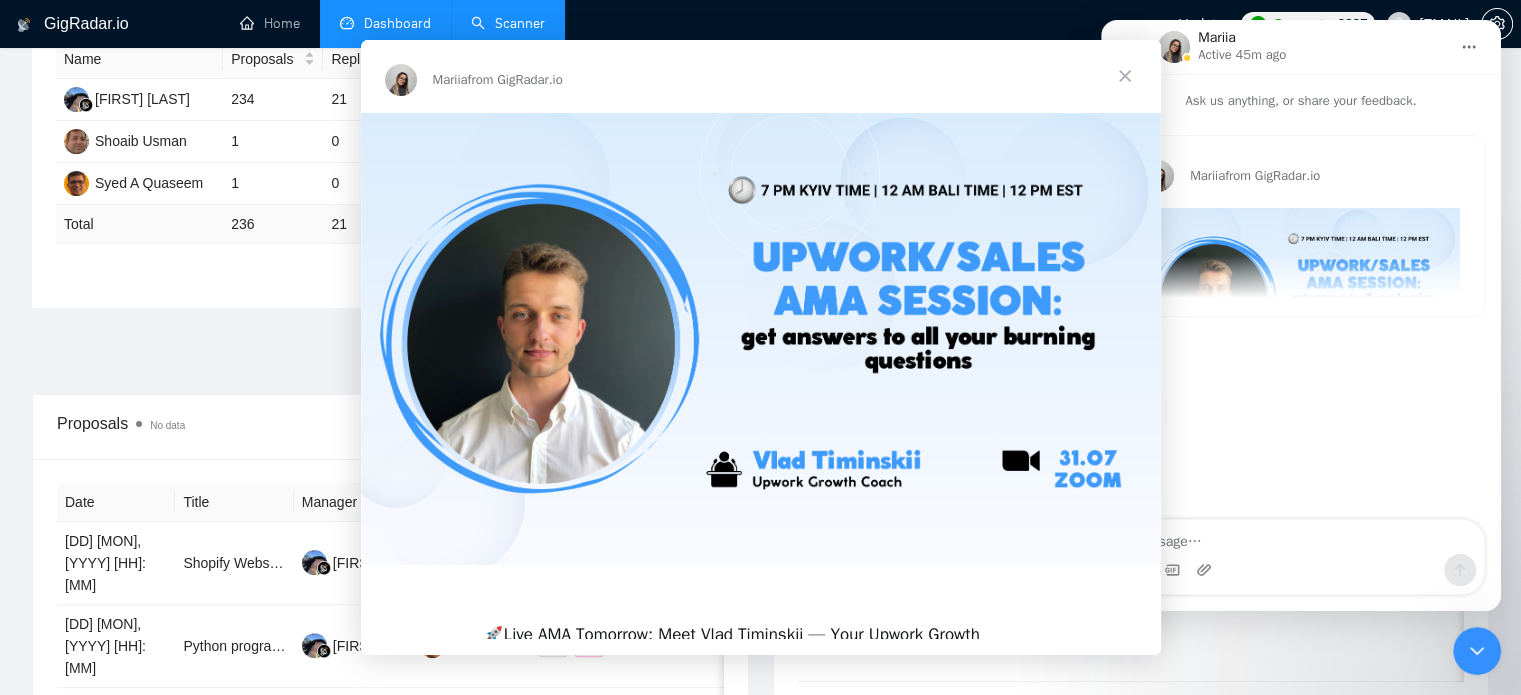 scroll, scrollTop: 0, scrollLeft: 0, axis: both 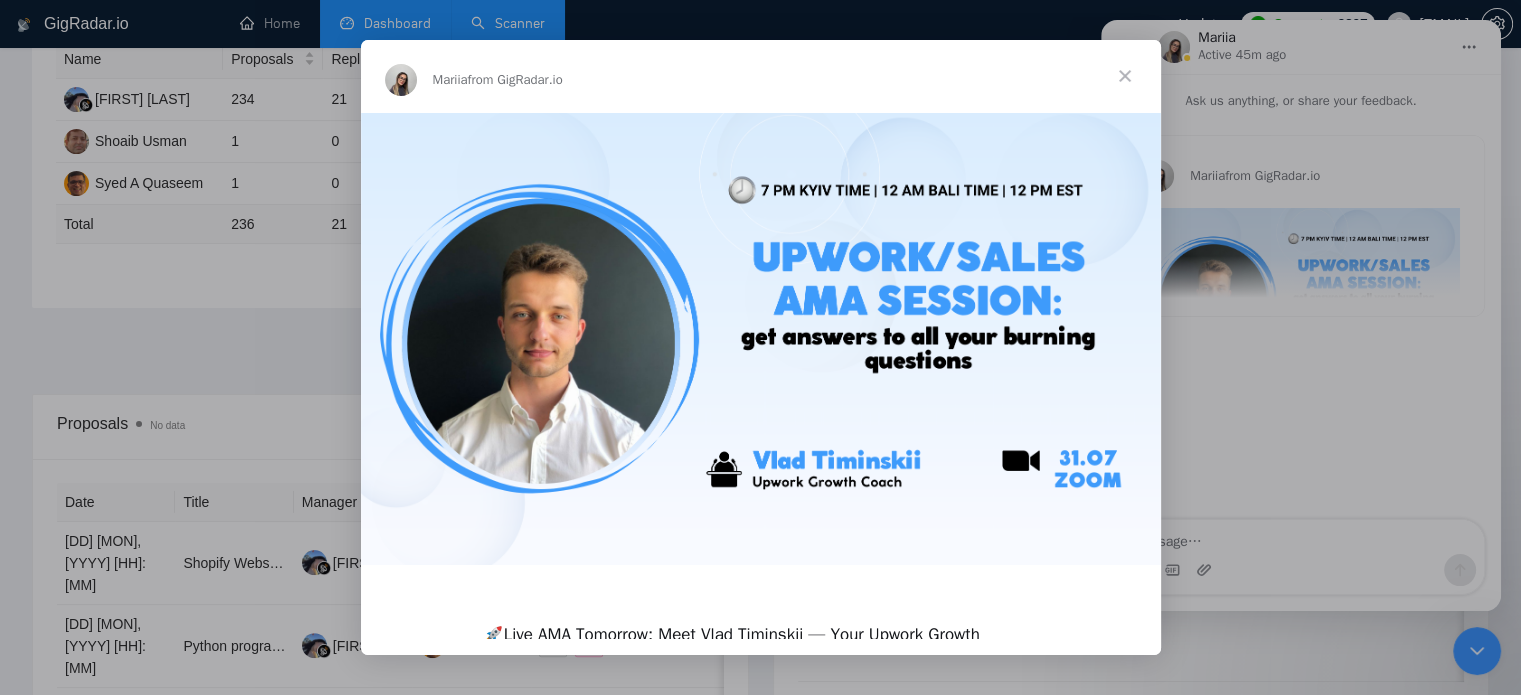 click at bounding box center (1125, 76) 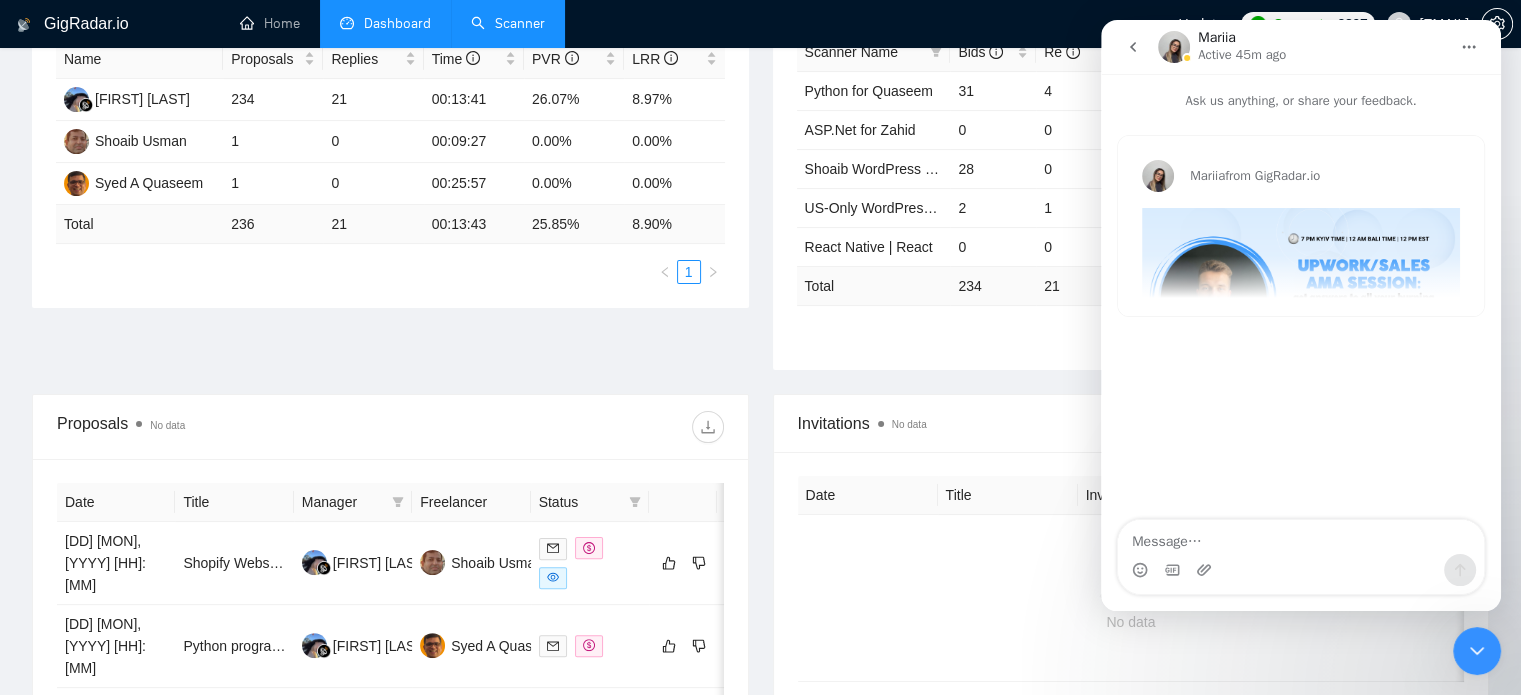 click 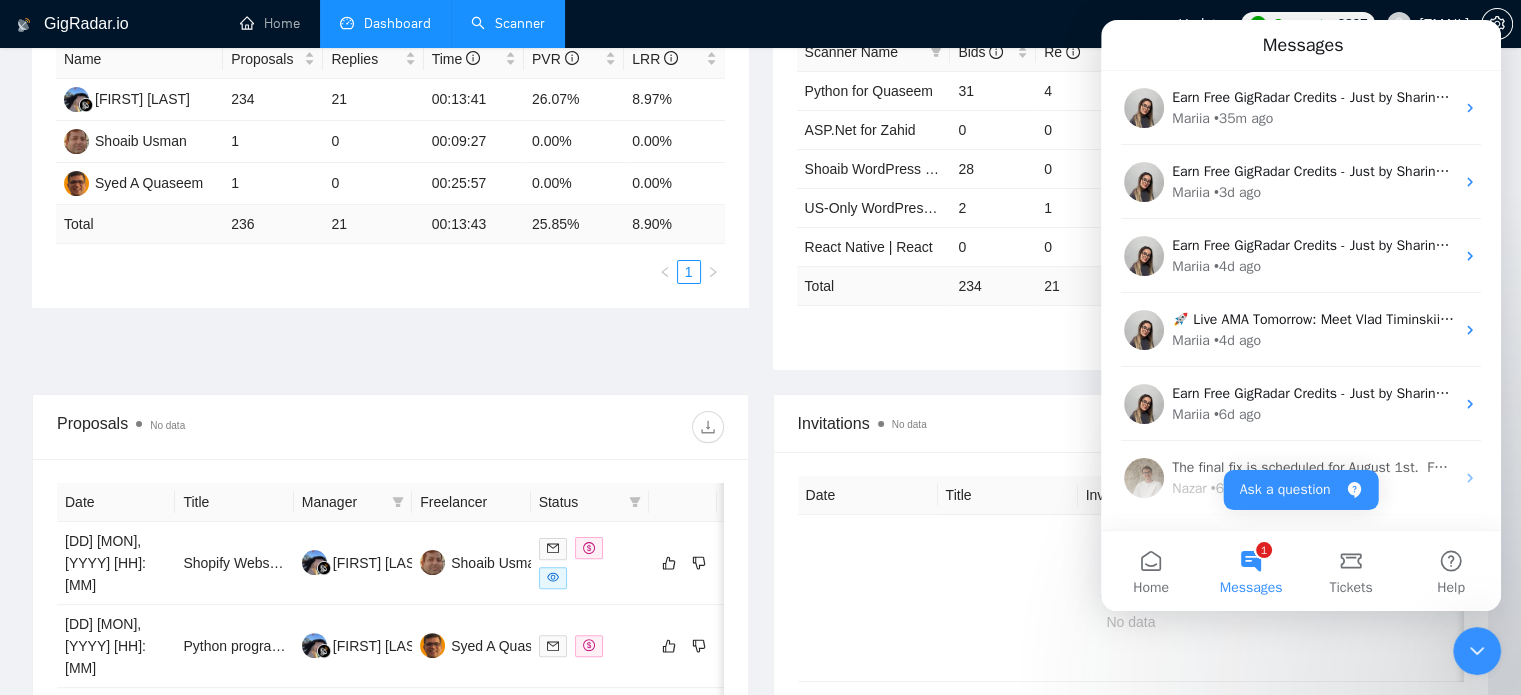 scroll, scrollTop: 0, scrollLeft: 0, axis: both 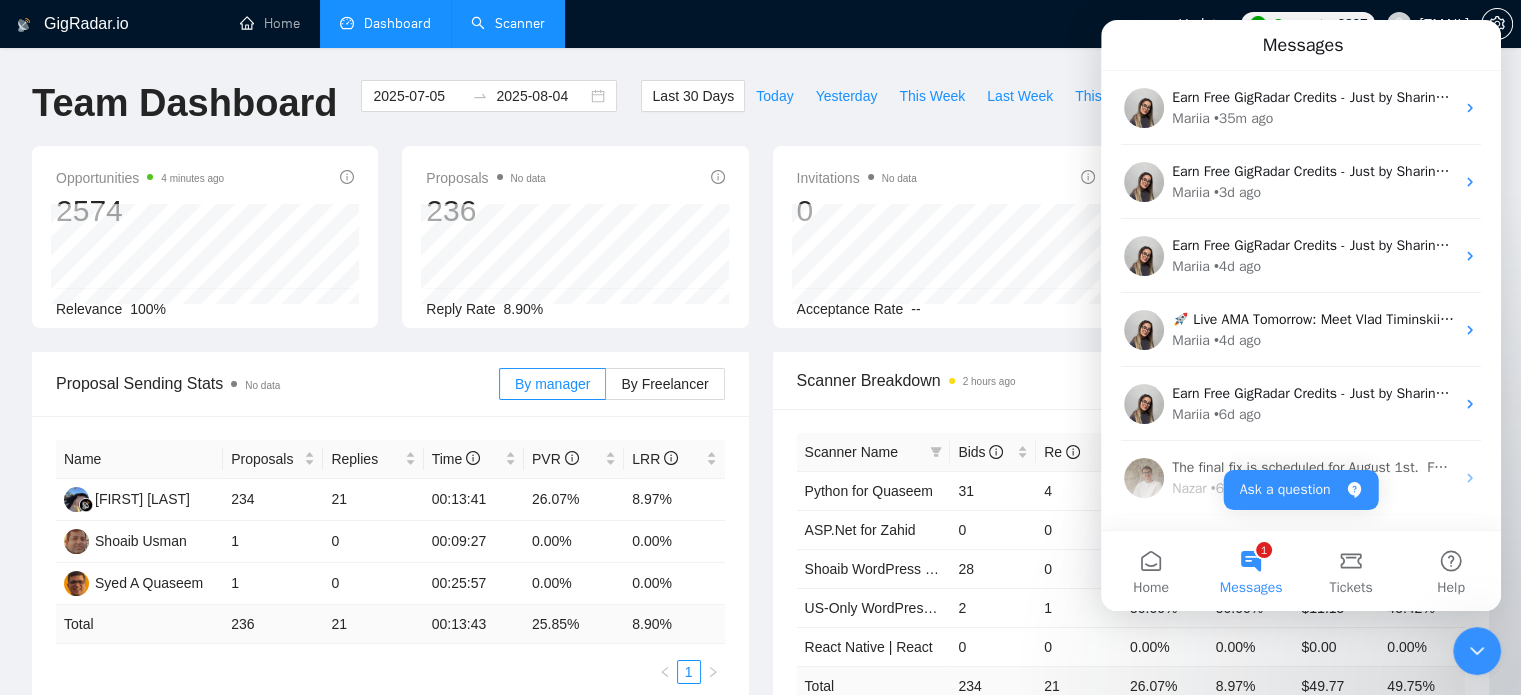click on "Scanner" at bounding box center (508, 23) 